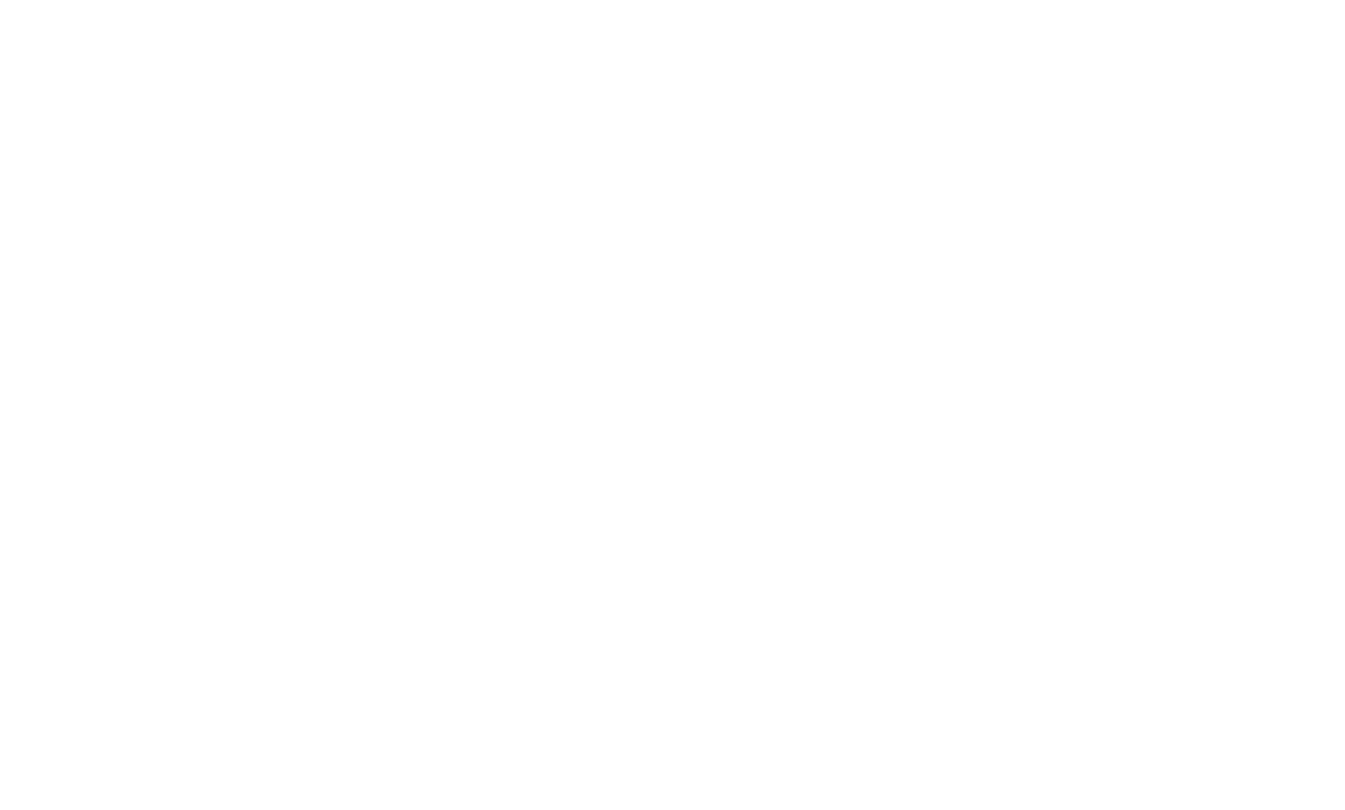 scroll, scrollTop: 0, scrollLeft: 0, axis: both 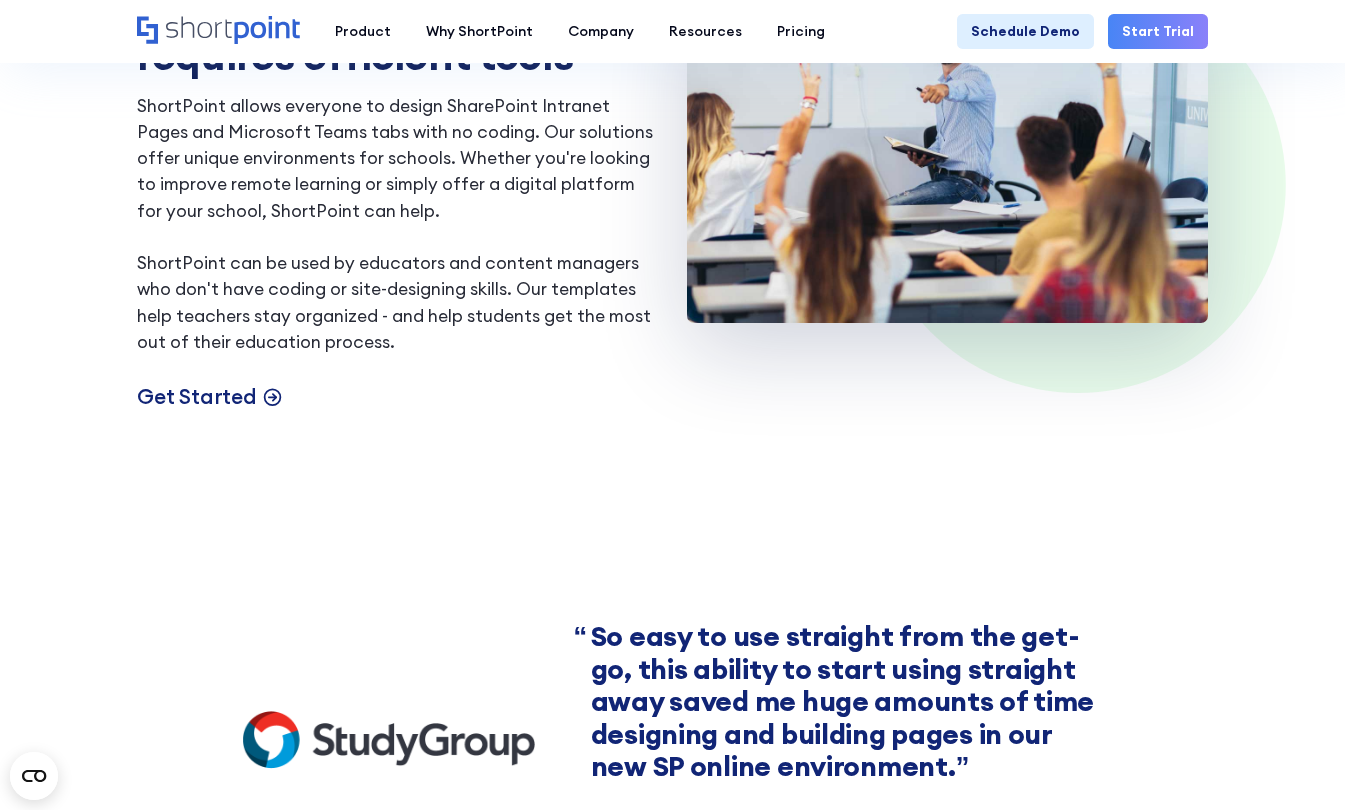click on "Get Started" at bounding box center (197, 396) 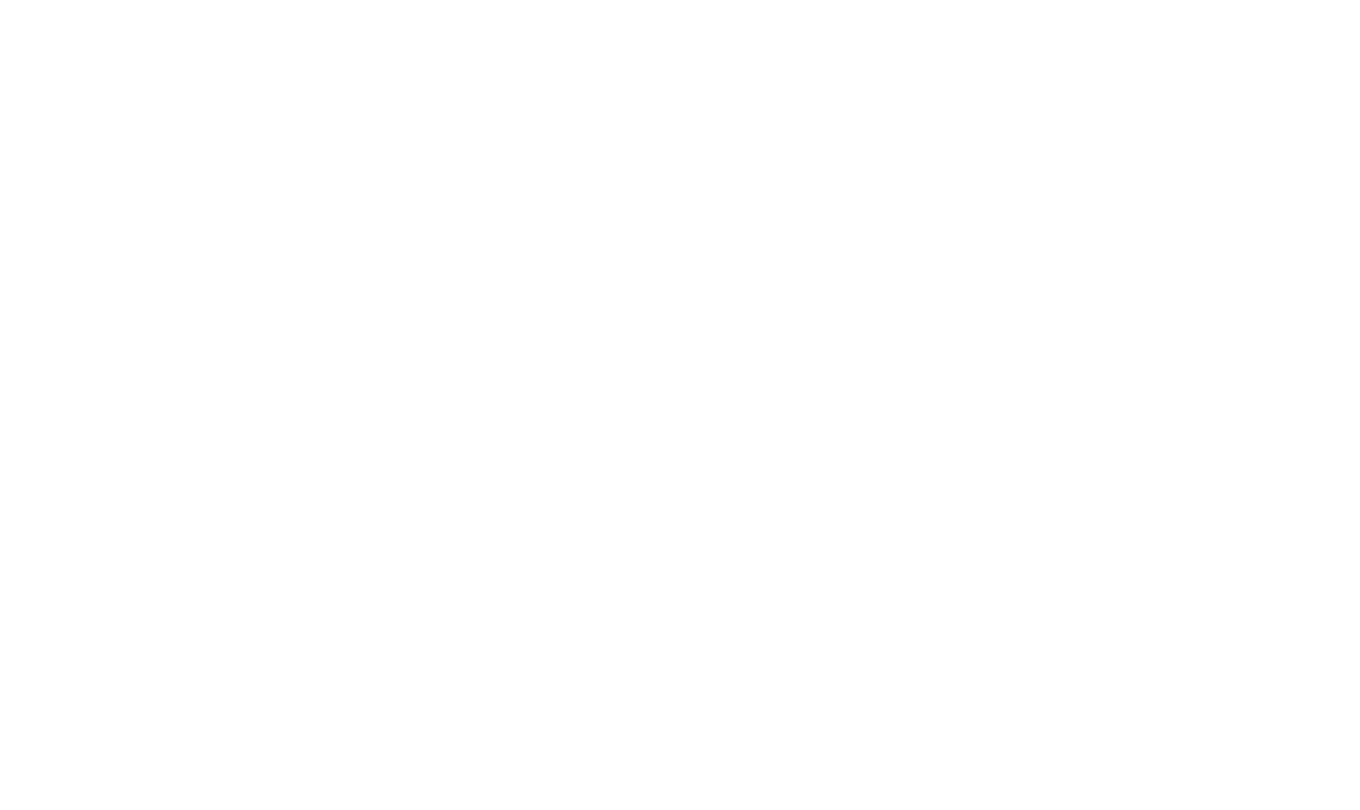 scroll, scrollTop: 0, scrollLeft: 0, axis: both 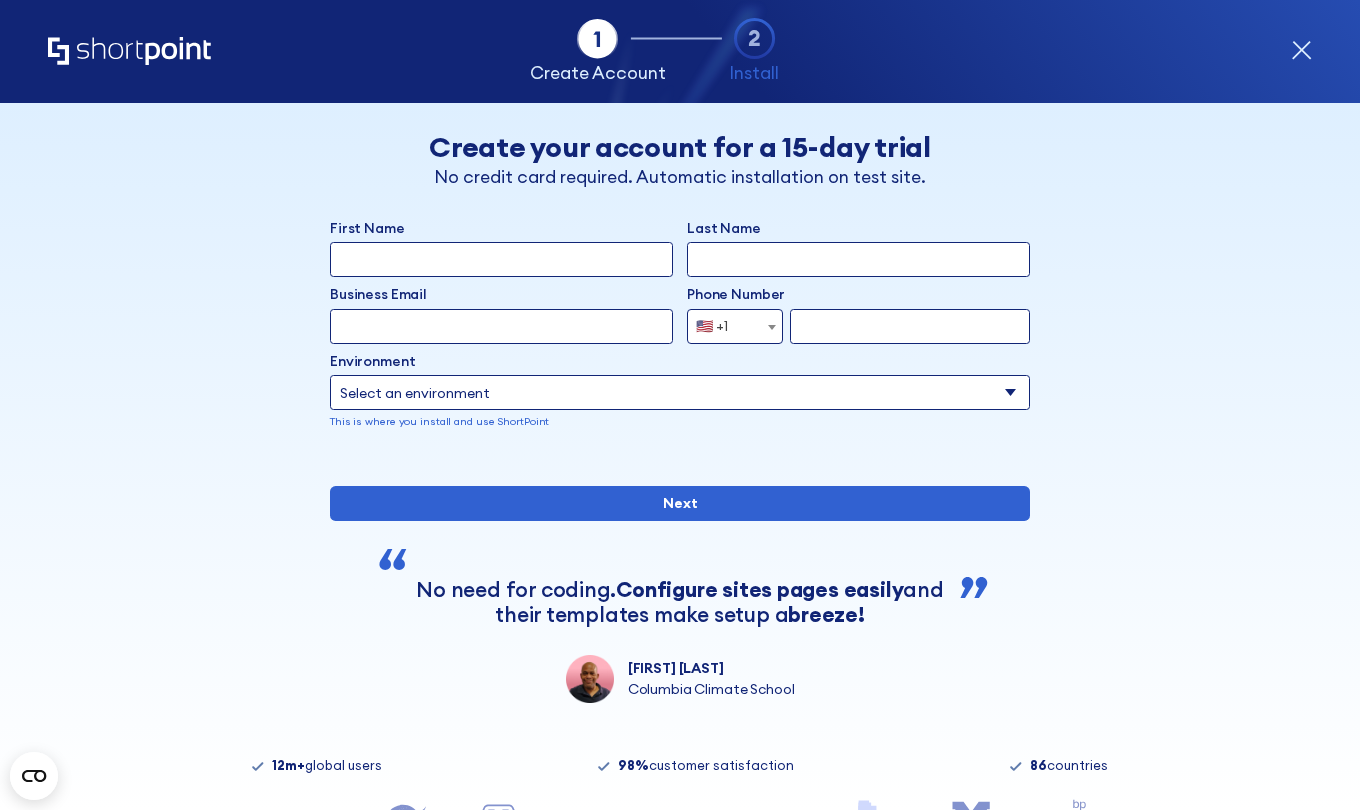 click 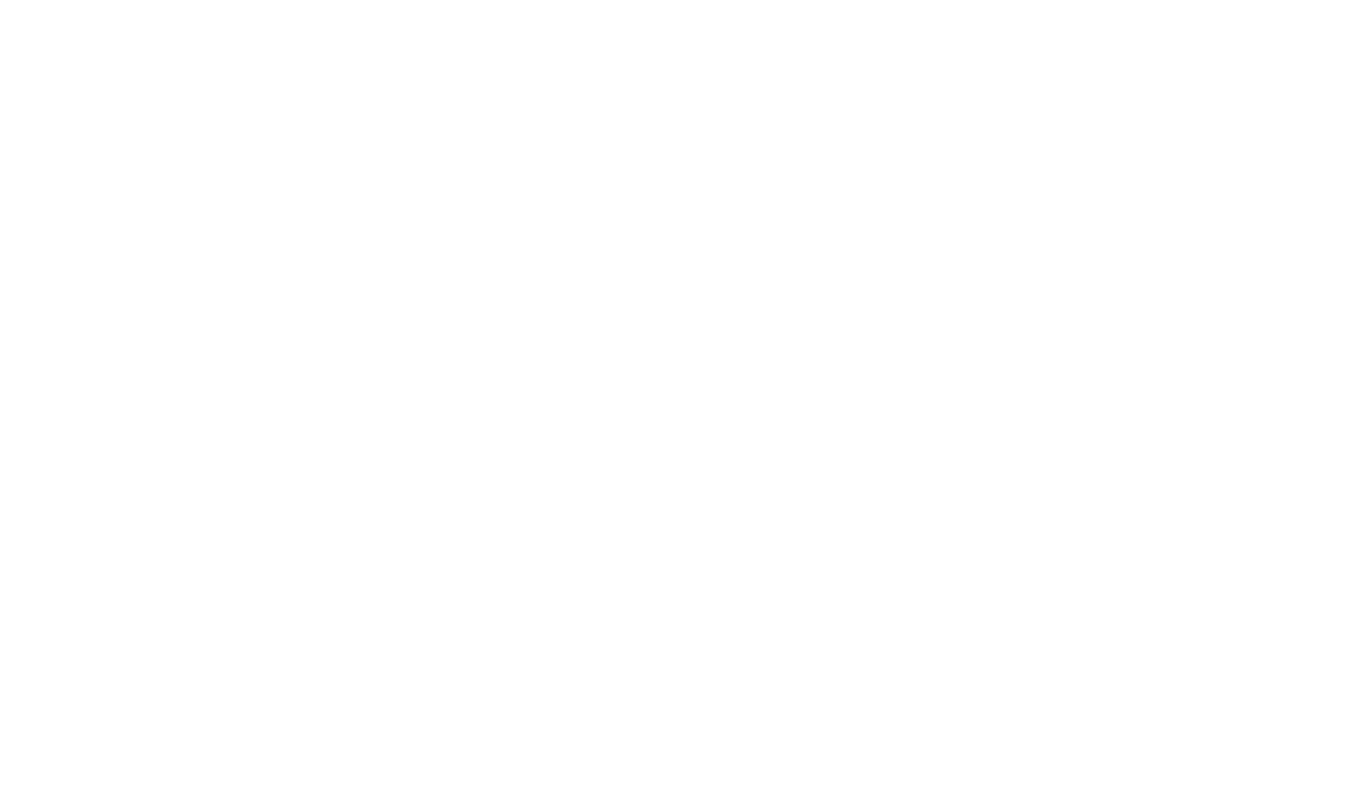 scroll, scrollTop: 0, scrollLeft: 0, axis: both 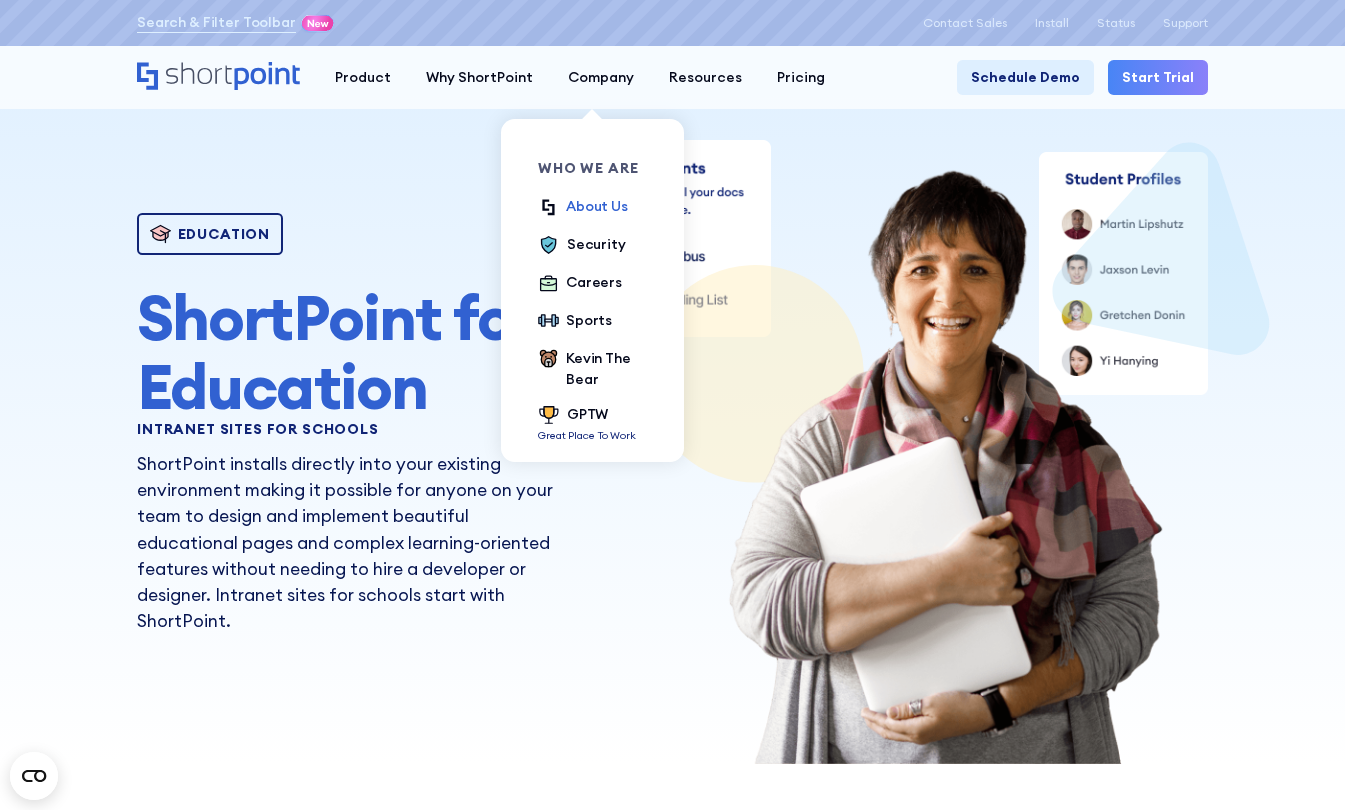 click on "About Us" at bounding box center [597, 206] 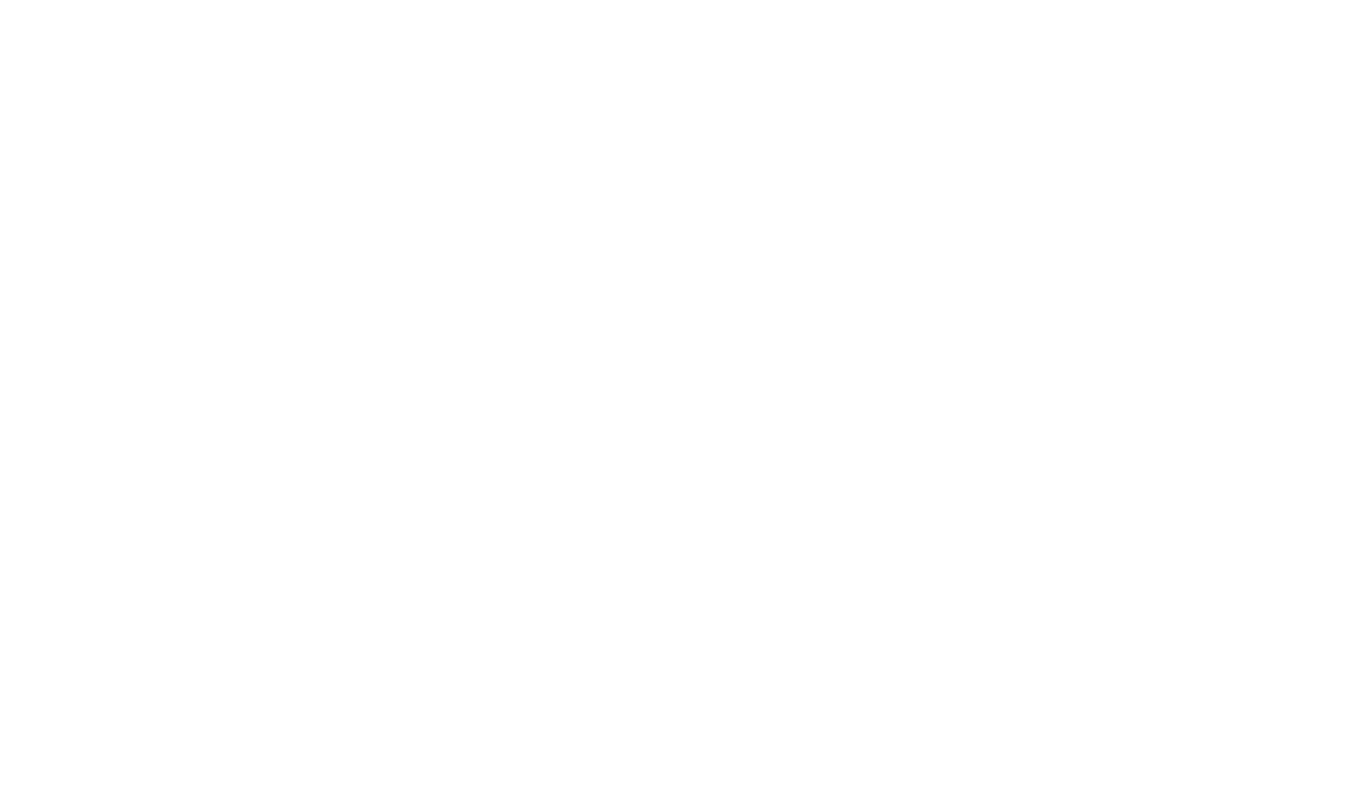 scroll, scrollTop: 0, scrollLeft: 0, axis: both 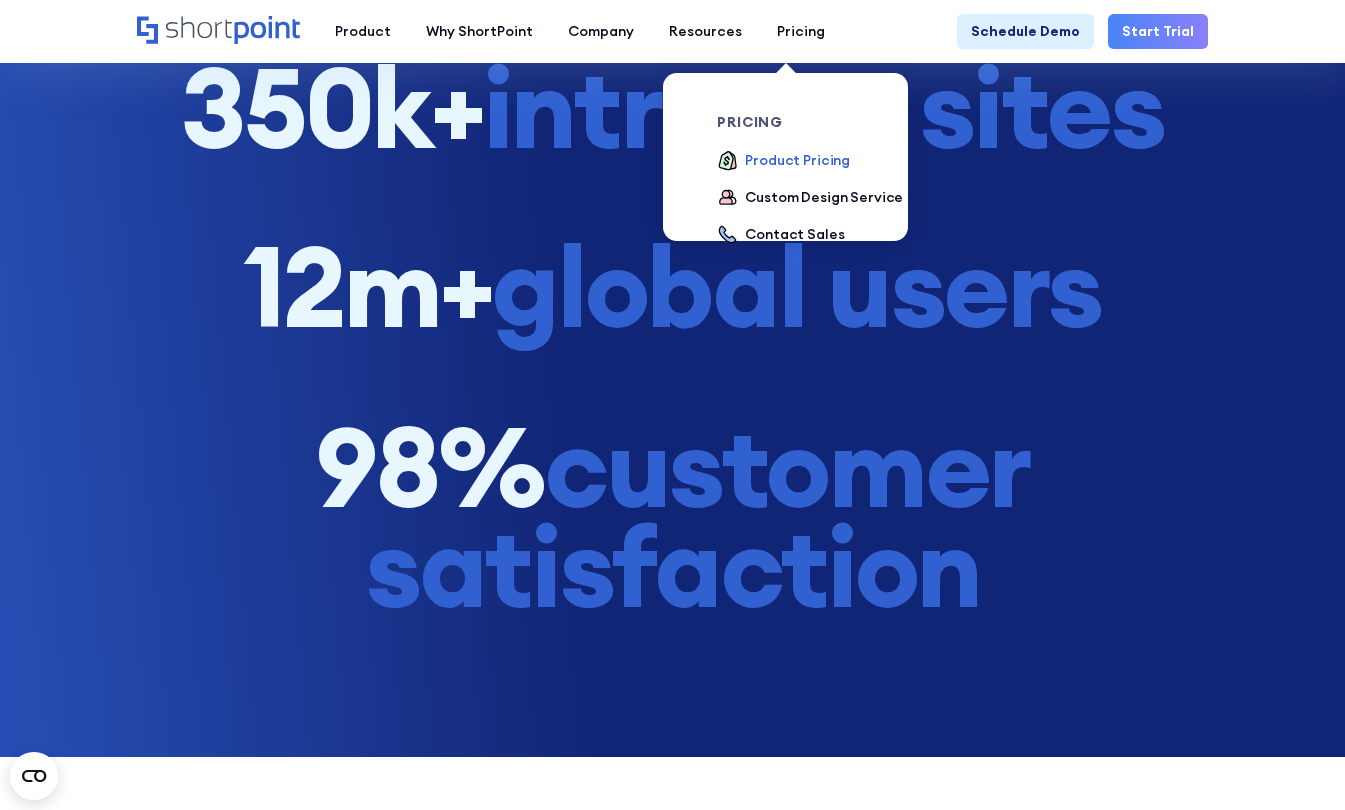 click on "Product Pricing" at bounding box center [797, 160] 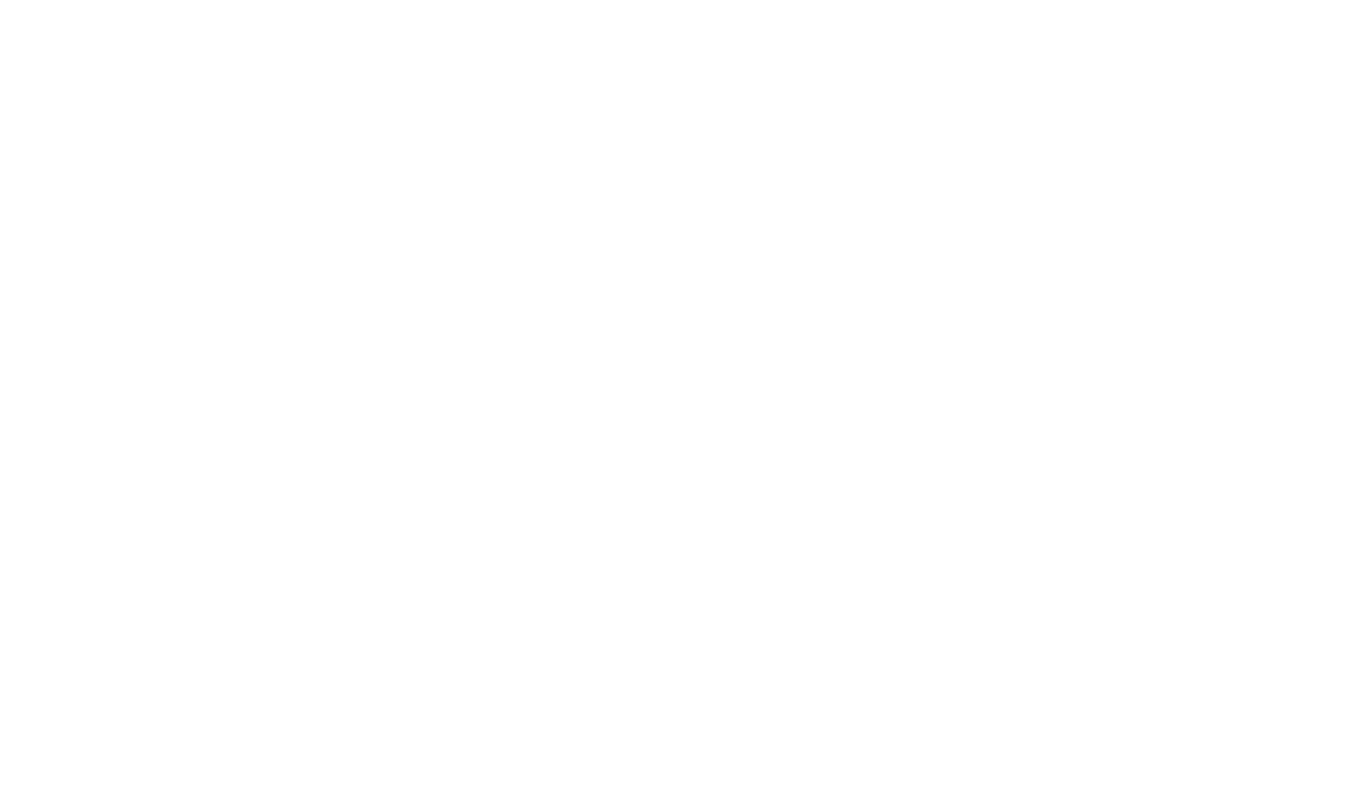 scroll, scrollTop: 0, scrollLeft: 0, axis: both 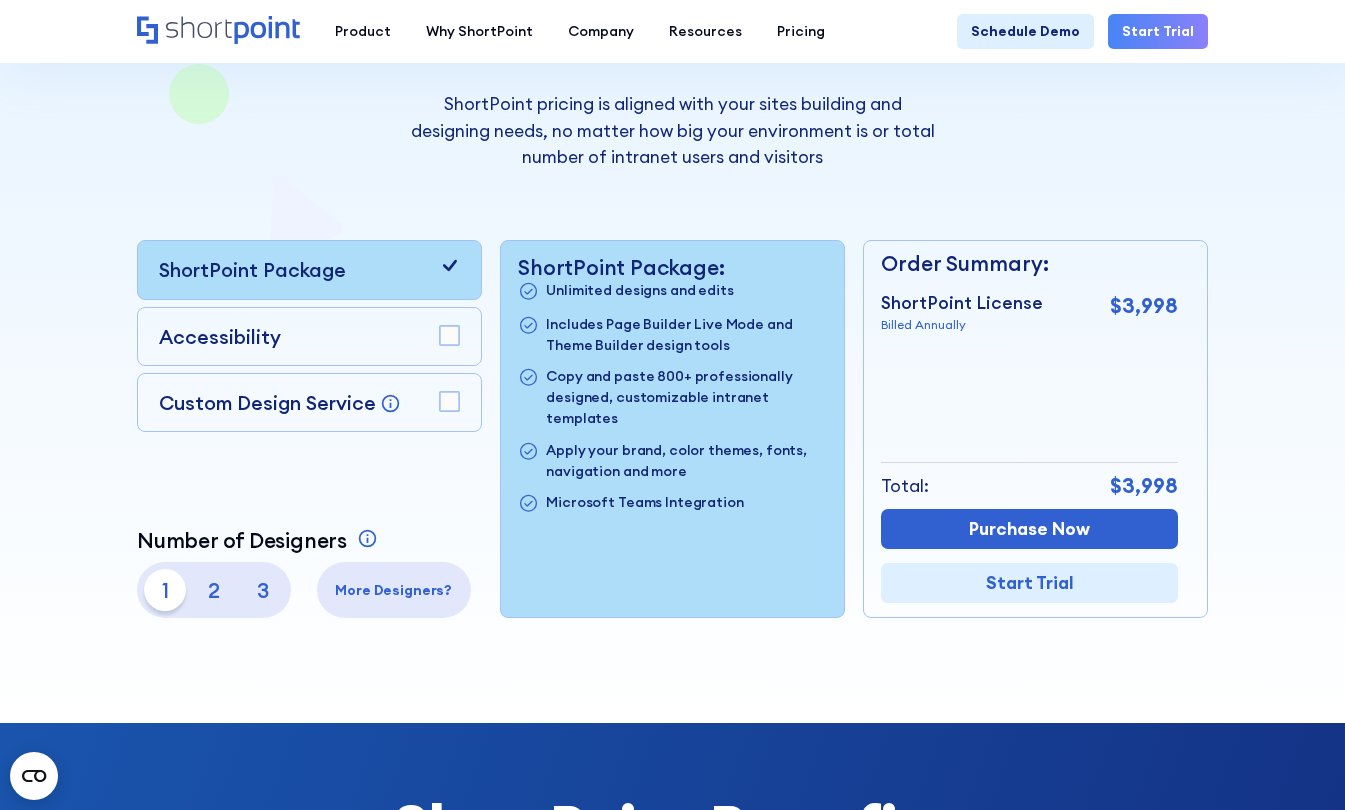 click on "2" at bounding box center (214, 590) 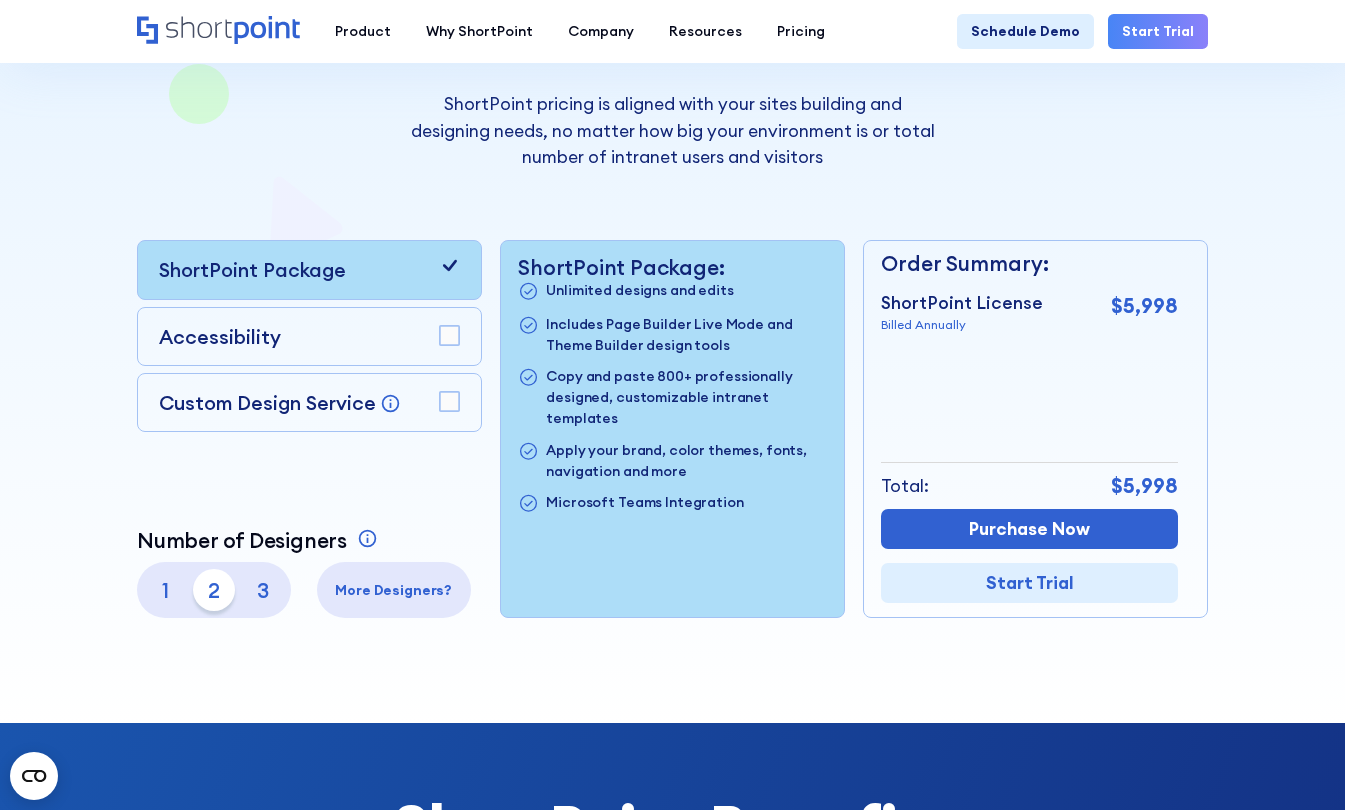 click on "3" at bounding box center (263, 590) 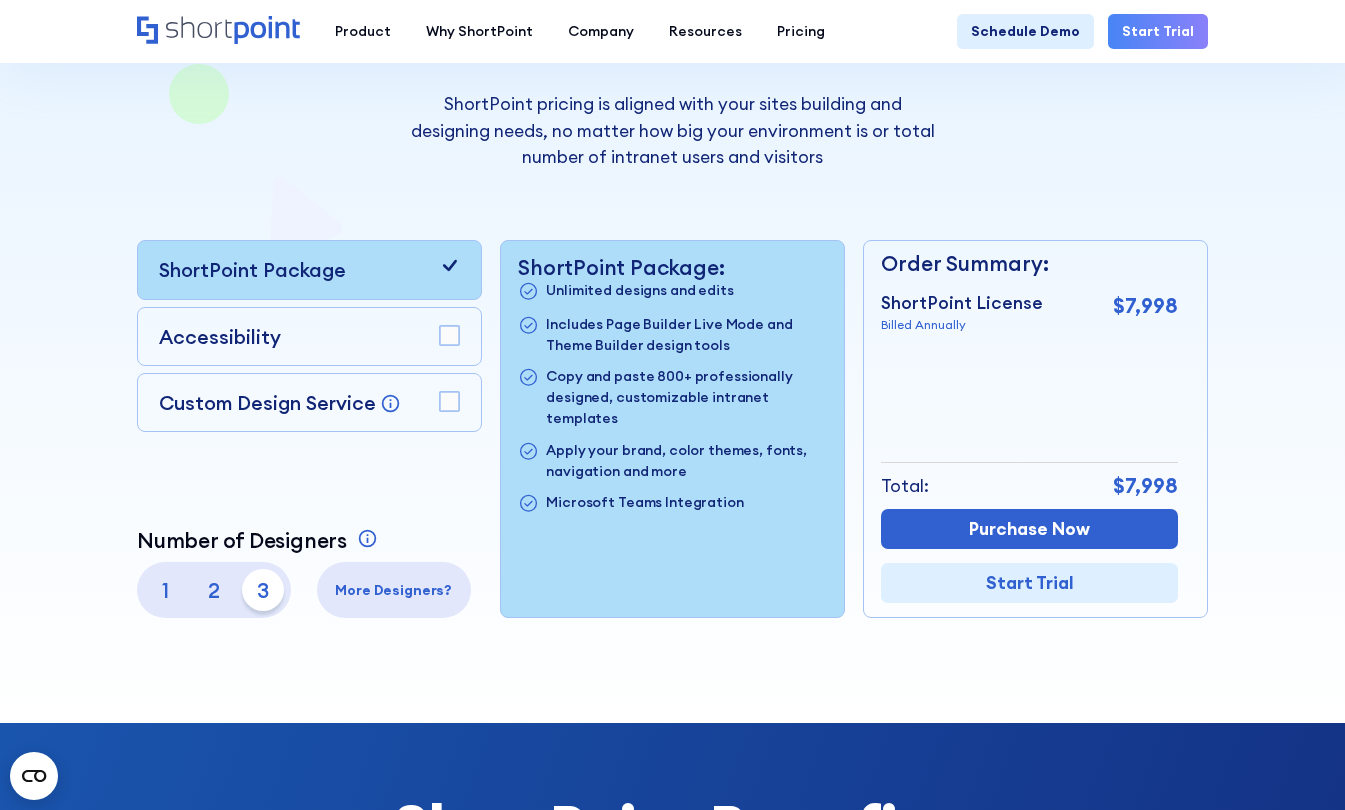 click at bounding box center [673, 218] 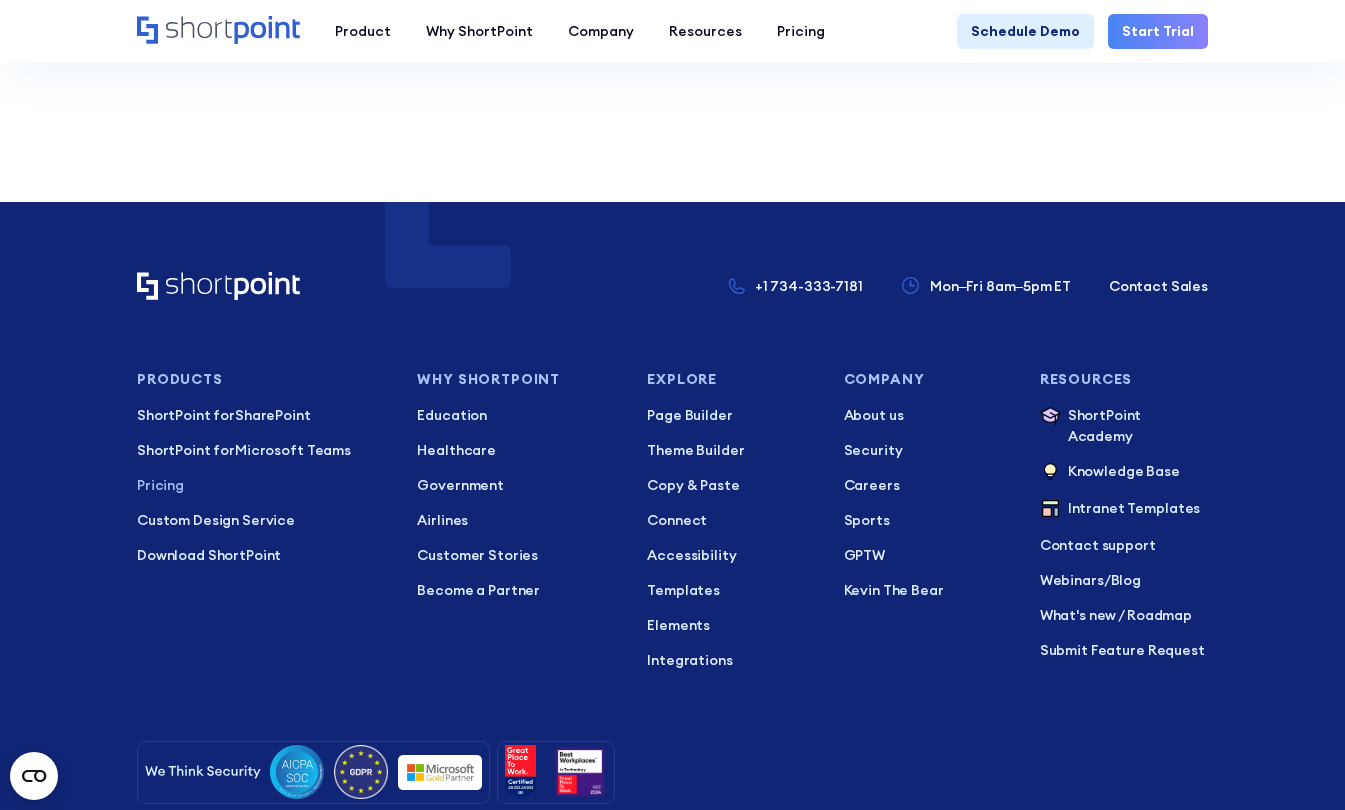 scroll, scrollTop: 4221, scrollLeft: 0, axis: vertical 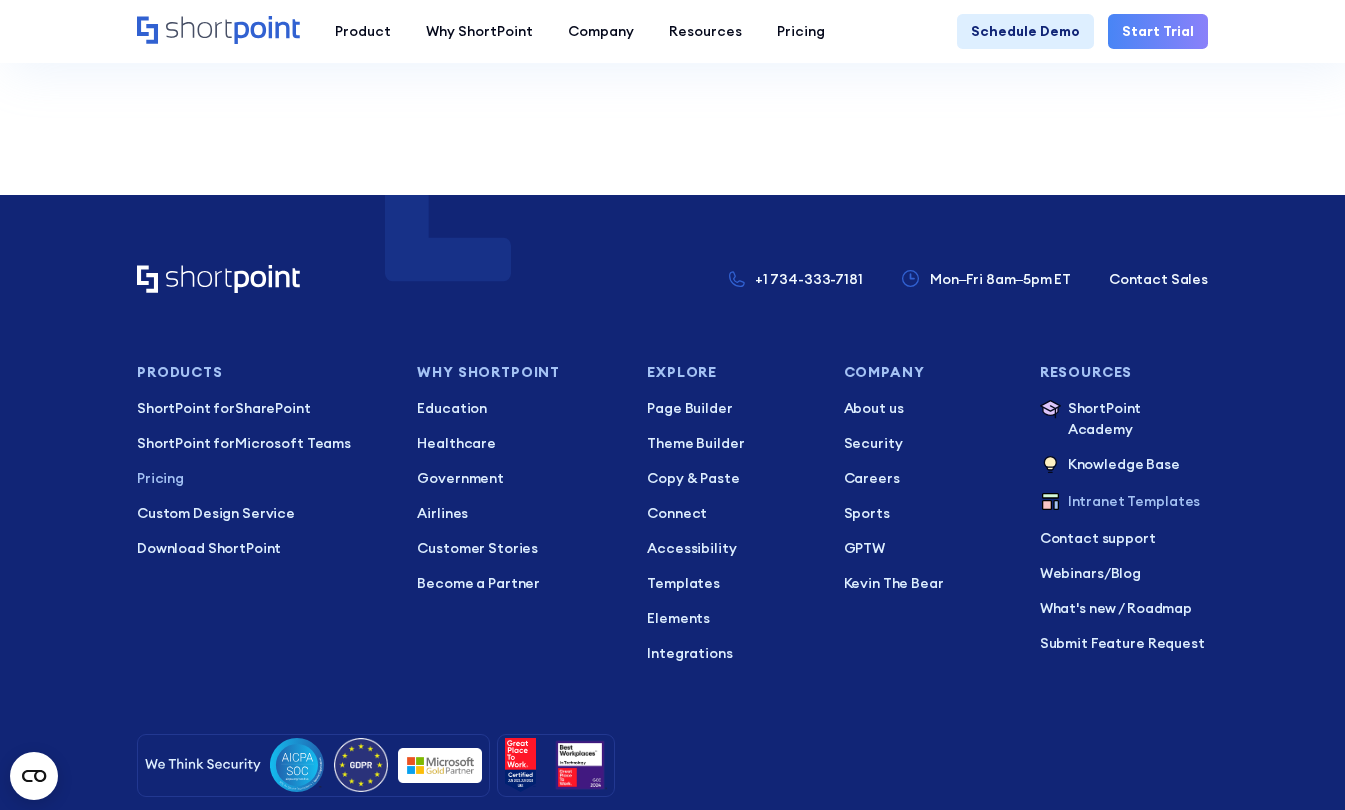 click on "Intranet Templates" at bounding box center [1134, 502] 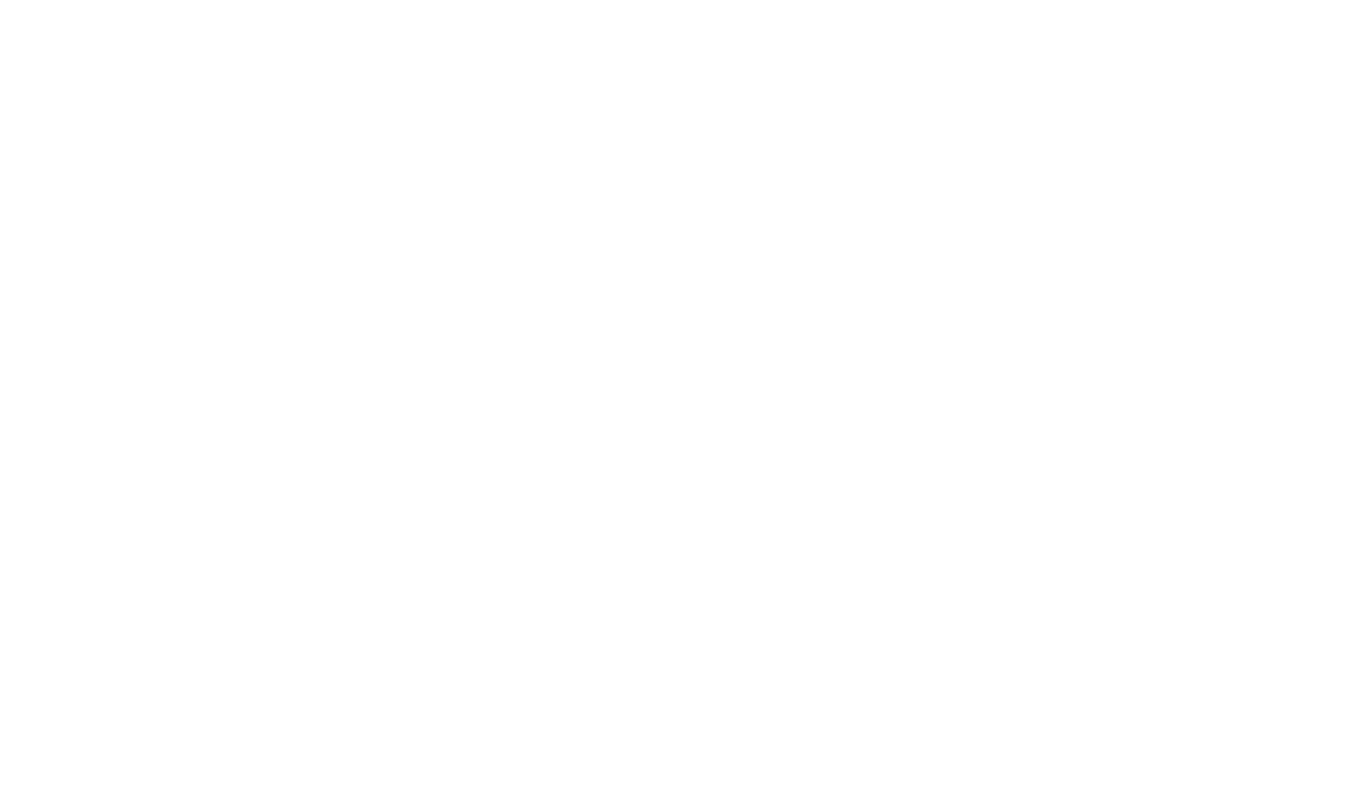 scroll, scrollTop: 0, scrollLeft: 0, axis: both 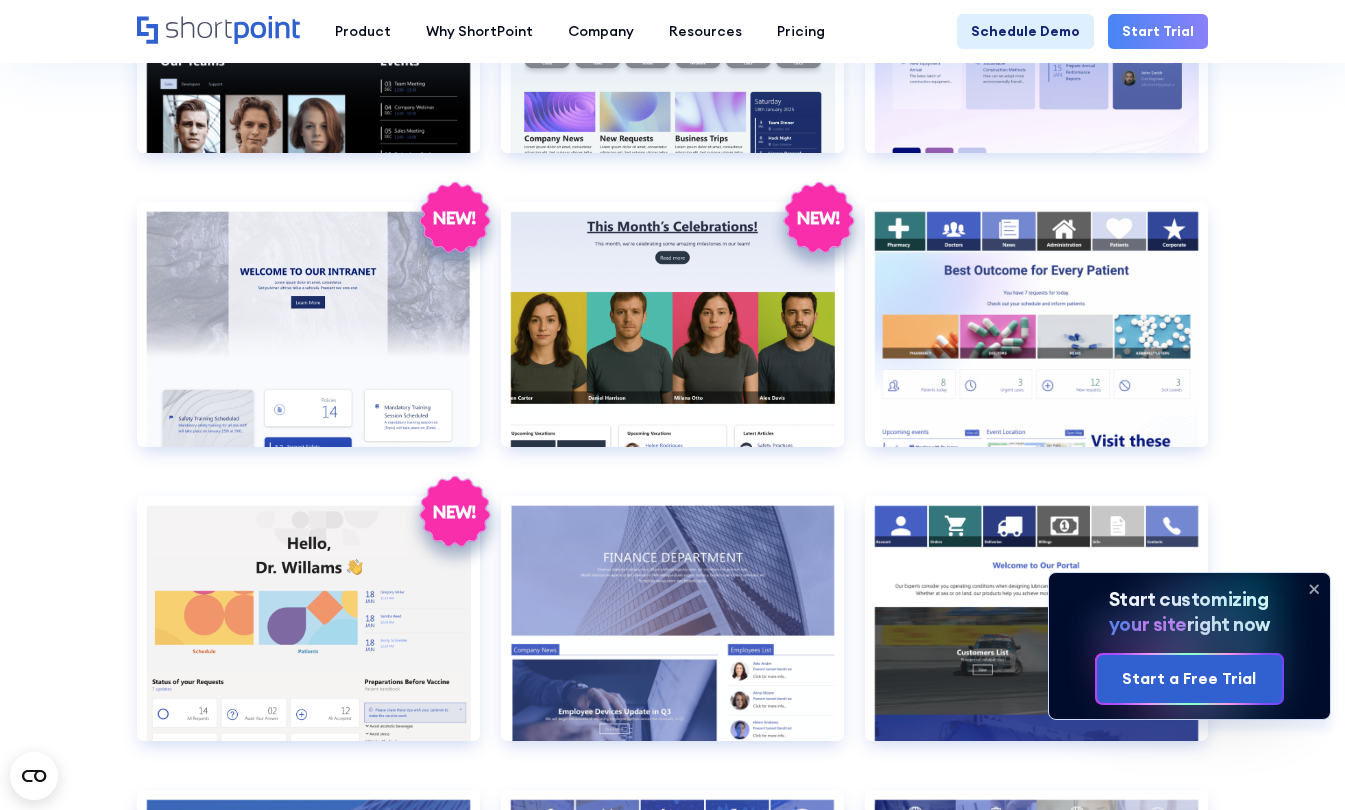 click 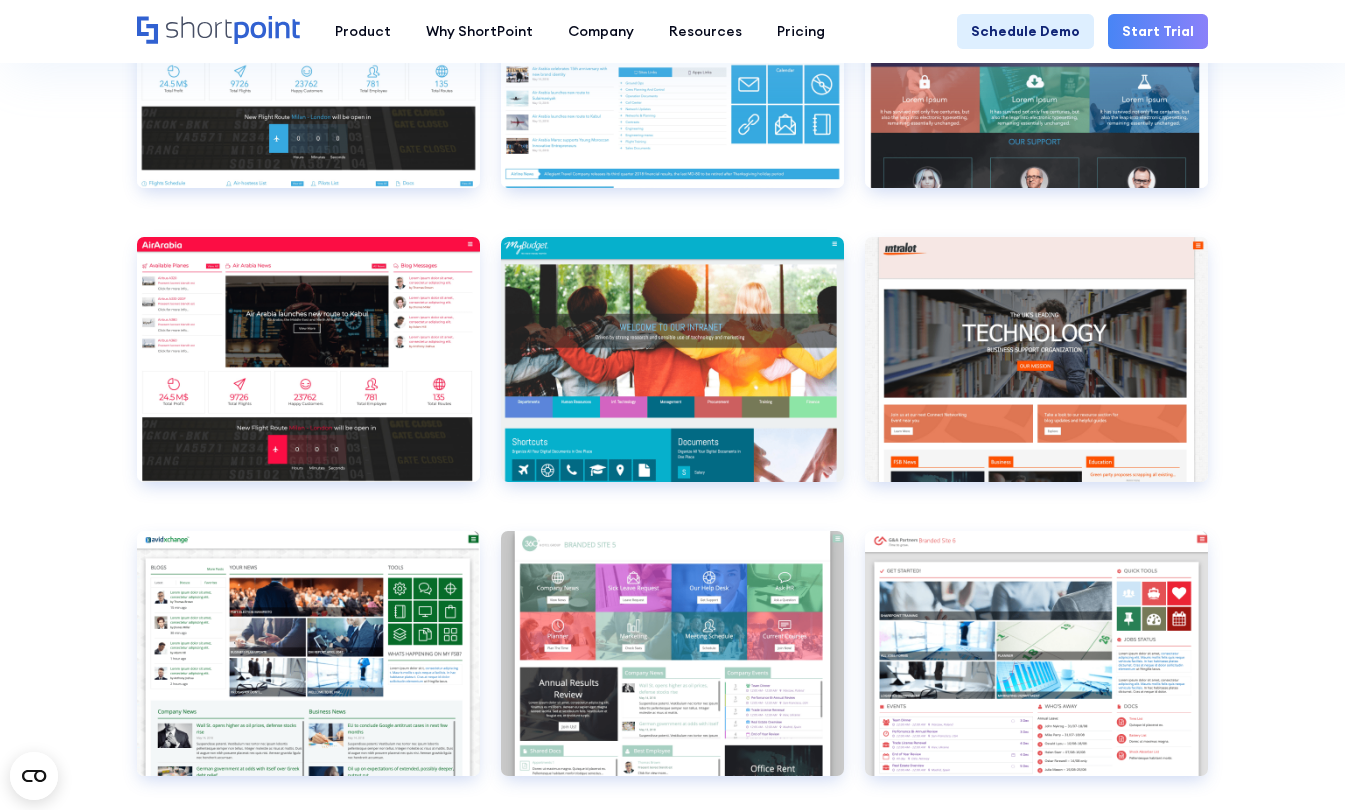 scroll, scrollTop: 5430, scrollLeft: 0, axis: vertical 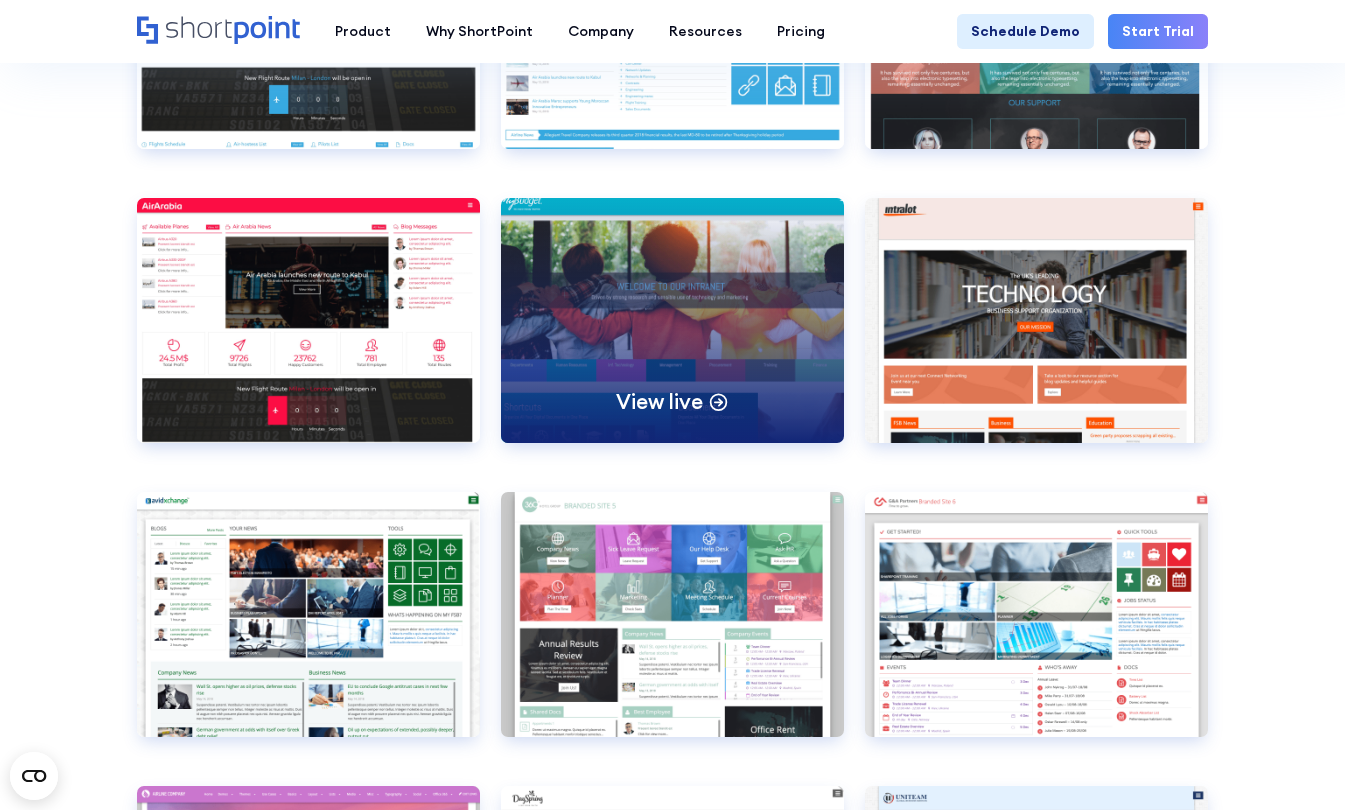 click on "View live" at bounding box center (672, 320) 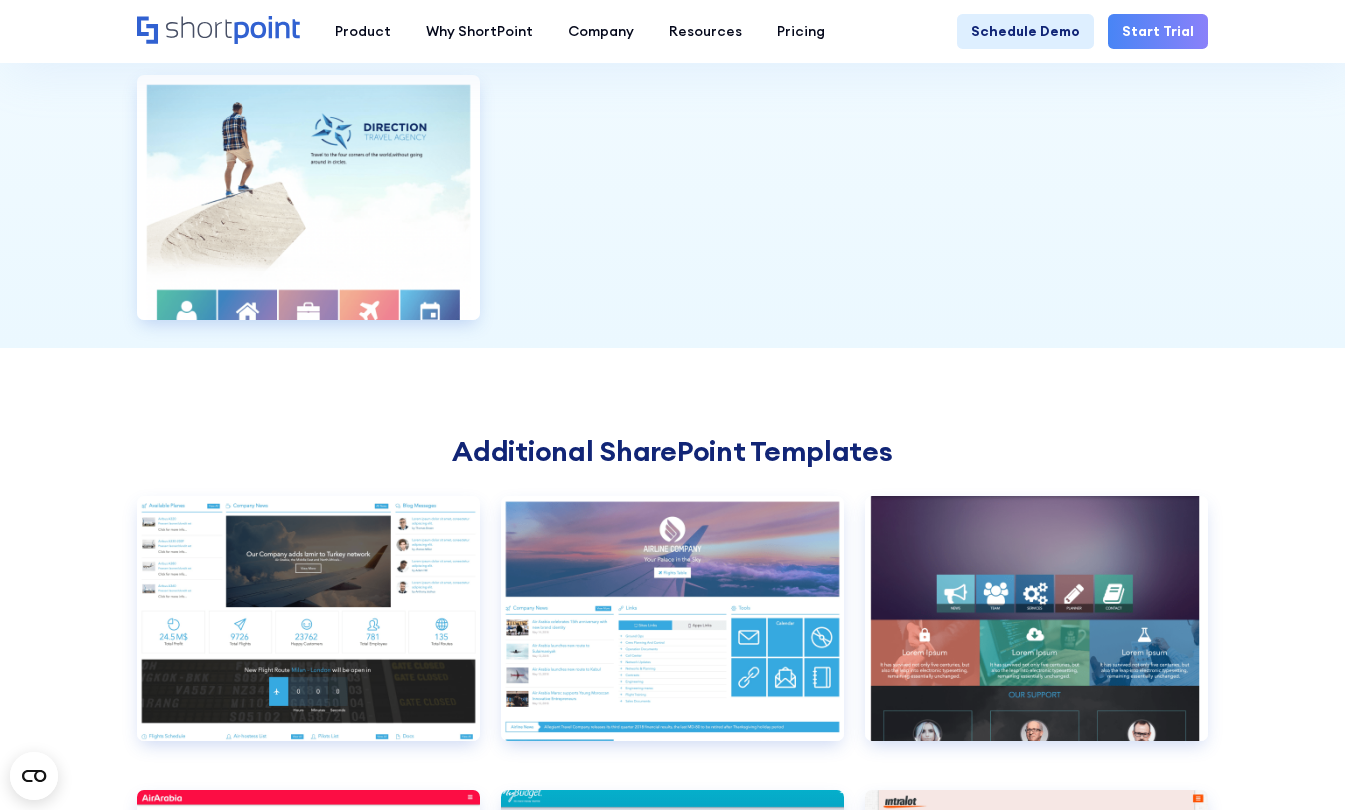 scroll, scrollTop: 4801, scrollLeft: 0, axis: vertical 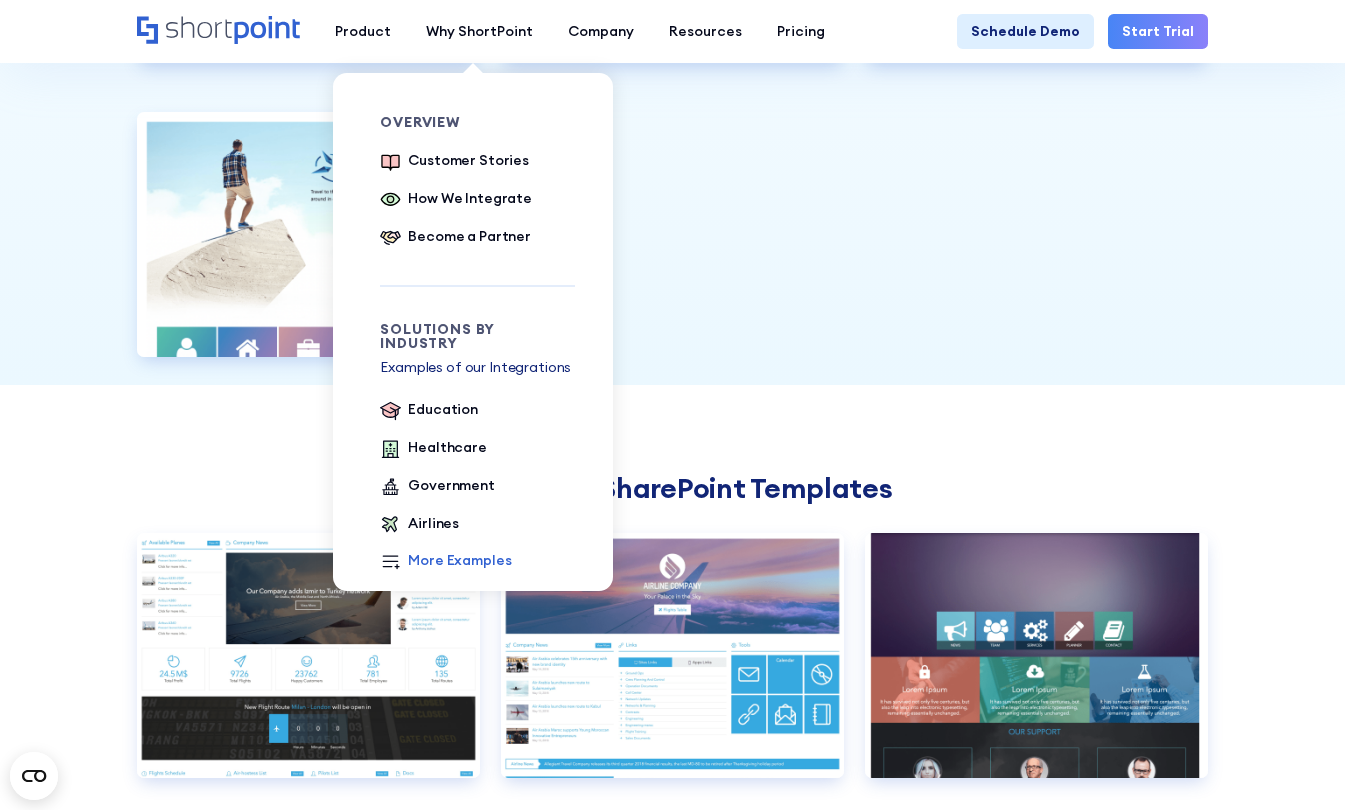 click on "More Examples" at bounding box center (459, 560) 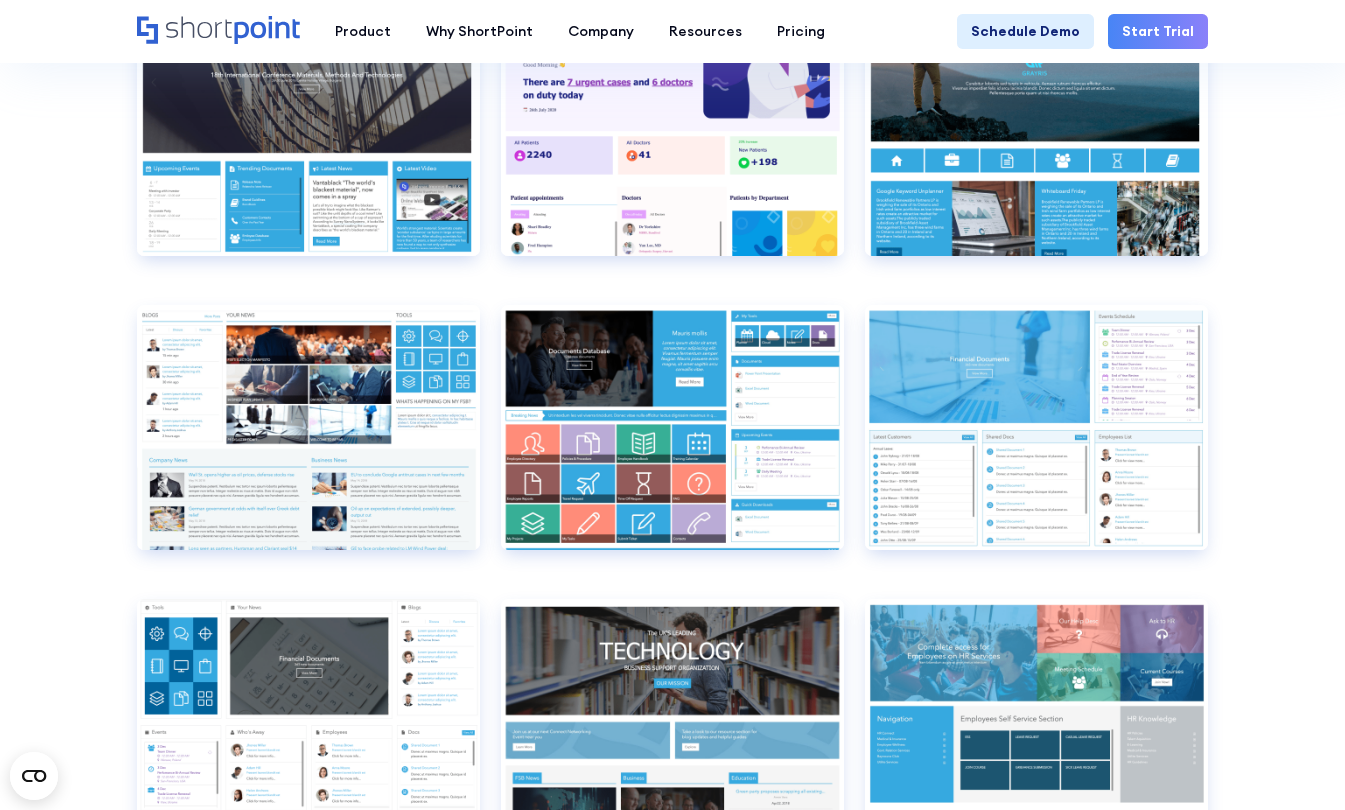 scroll, scrollTop: 7371, scrollLeft: 0, axis: vertical 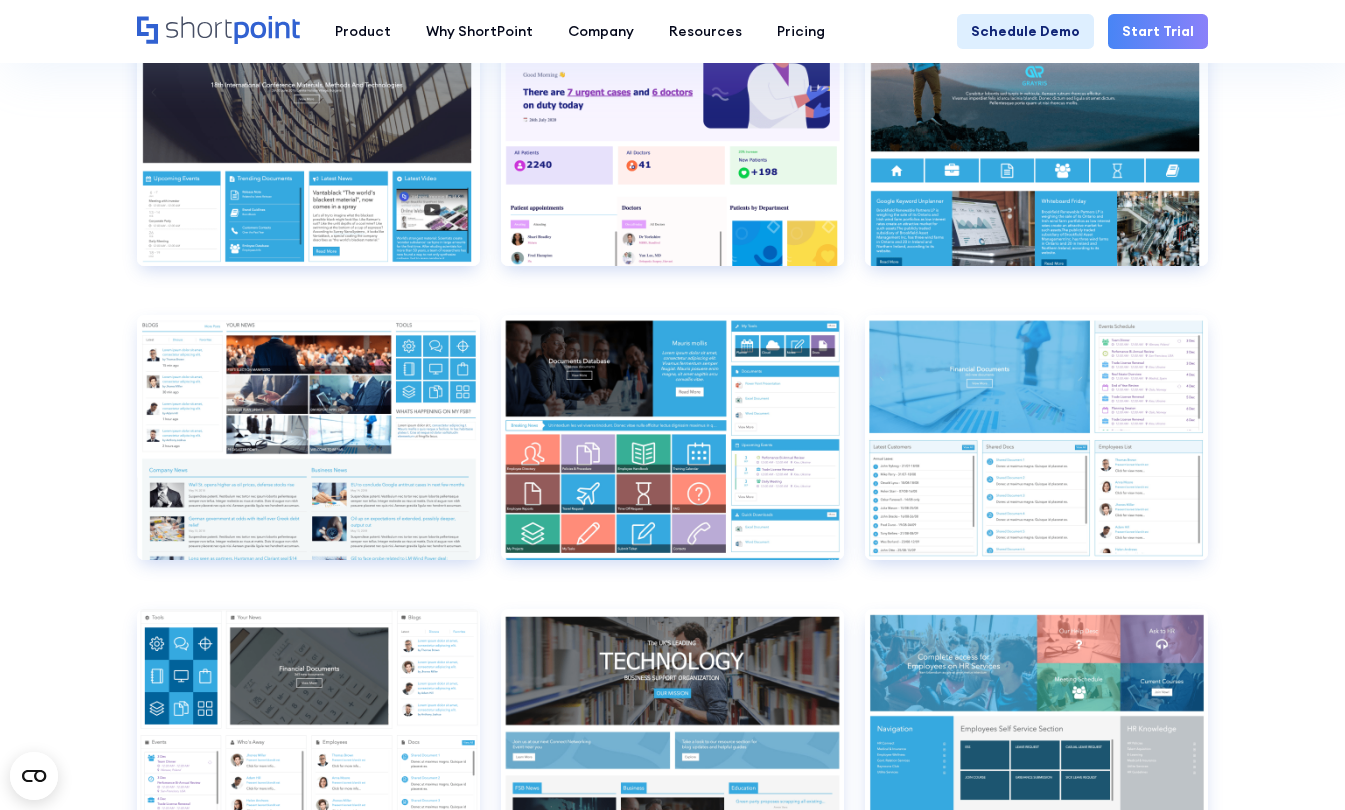 click on "Get Started Resources
ShortPoint Academy The Basics Beginner Exercises
Knowledge Base
Intranet Templates
Get Support Security Guides
Downloadable Resources Product Roadmap Webinars/Events ShortPoint Blog
Submit Feature Request
Professional Services" at bounding box center [704, 328] 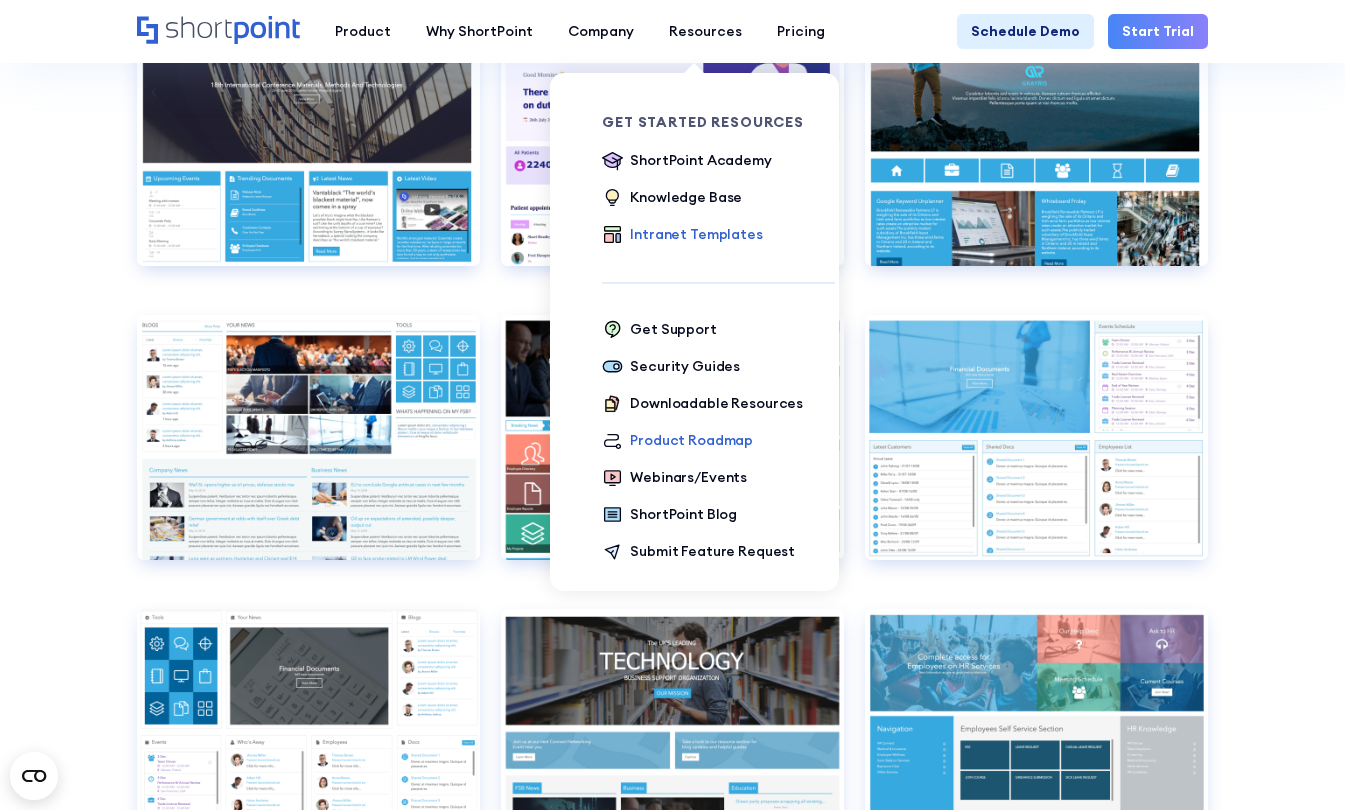 click on "Product Roadmap" at bounding box center (691, 440) 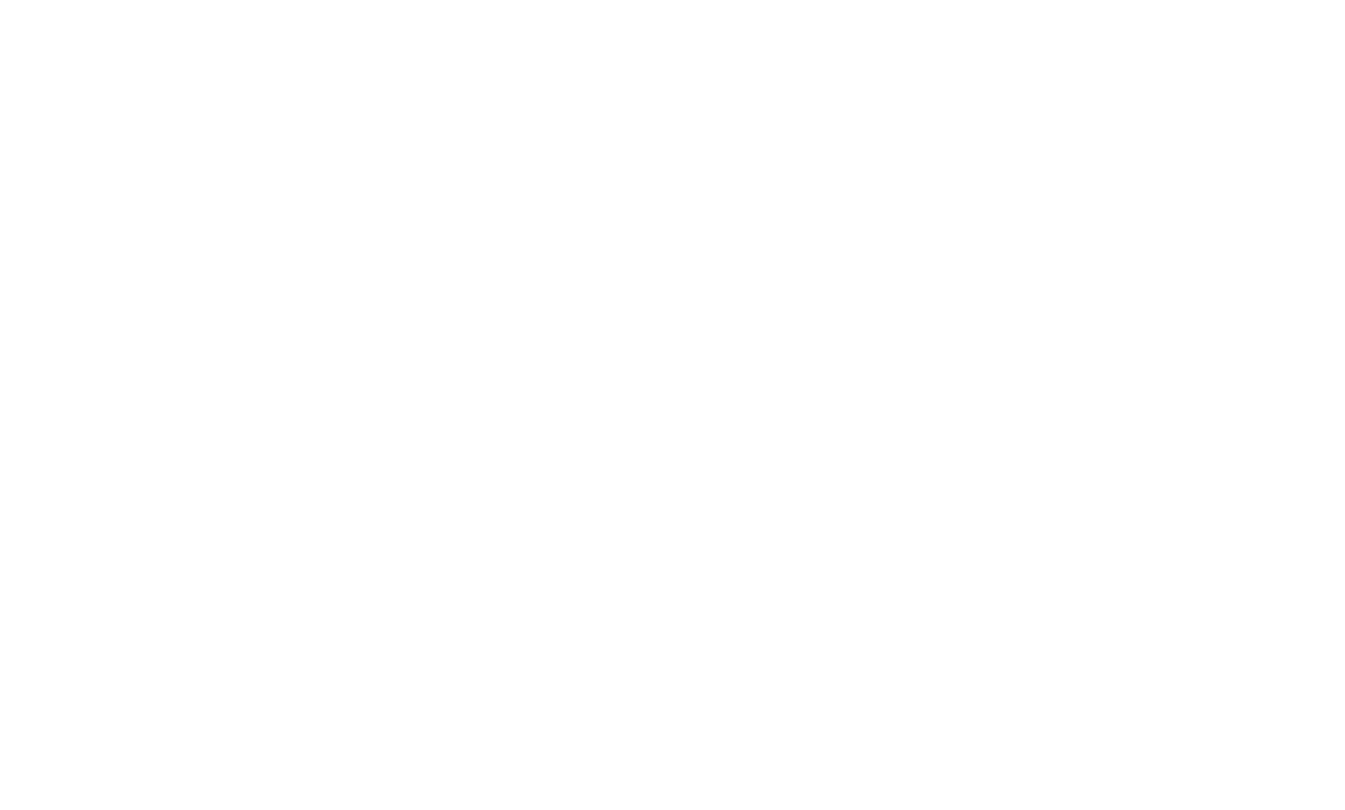 scroll, scrollTop: 0, scrollLeft: 0, axis: both 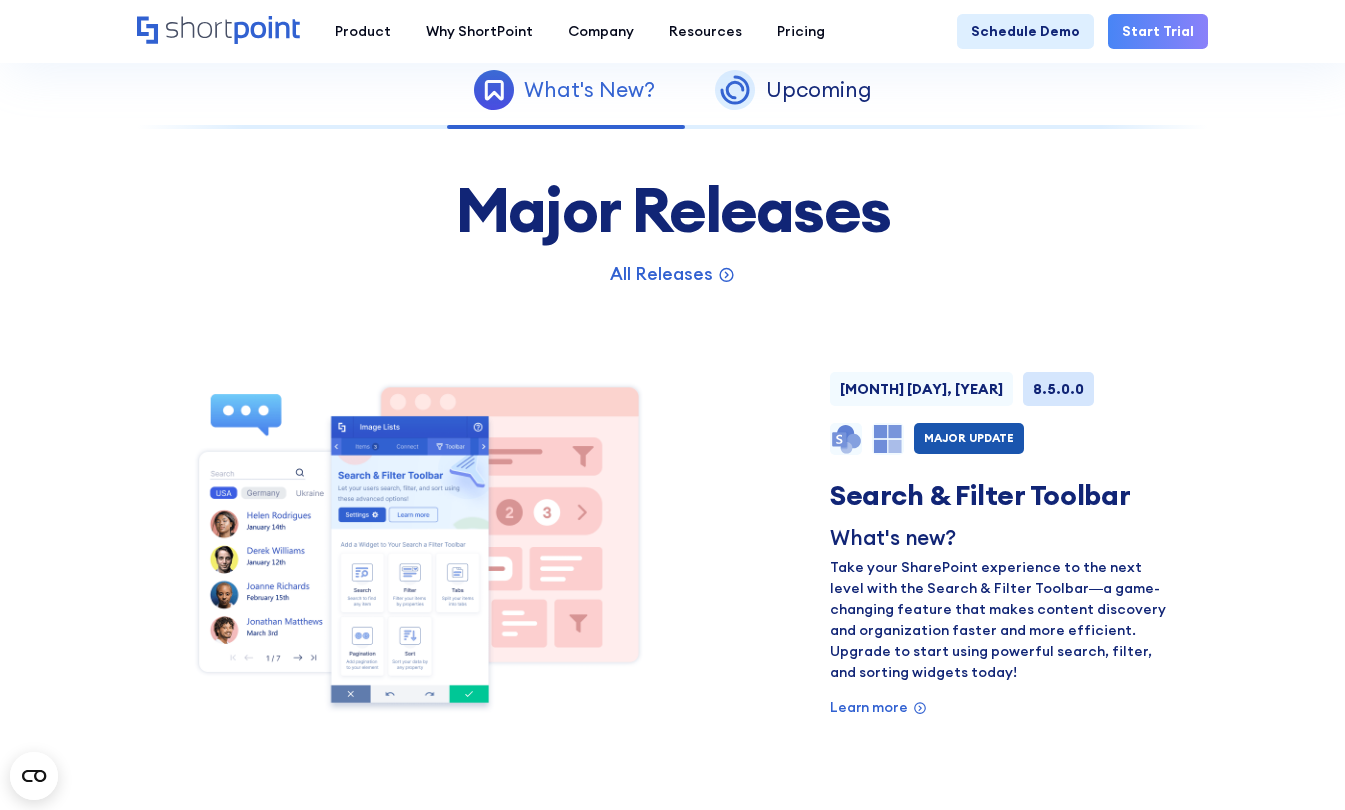 click on "What's New? Upcoming Future Major Releases All Releases
No items found. [MONTH] [DAY], [YEAR] 8.5.0.0 NEW MAJOR UPDATE MAJOR UPDATE PRODUCT FEATURE Search & Filter Toolbar What's new? Take your SharePoint experience to the next level with the Search & Filter Toolbar—a game-changing feature that makes content discovery and organization faster and more efficient. Upgrade to start using powerful search, filter, and sorting widgets today! Learn more
[MONTH] [DAY], [YEAR] 8.3.12.0 NEW MAJOR UPDATE MINOR UPDATE STABILIZATION RELEASE Stabilization Release What's new? We've fixed numerous issues reported by customers that are related to the page building and viewing experience. Learn more
[MONTH] [DAY], [YEAR] 8.3.11.0 NEW MINOR UPDATE MINOR UPDATE PRODUCT FEATURE Performance Release What's new? Learn more
[MONTH] [DAY], [YEAR] NEW MAJOR UPDATE MINOR UPDATE SUPPORT RELEASE ShortPoint SPFx version 7.5.6.5 – Product bug fixes What's fixed? Learn more
[MONTH] [DAY], [YEAR] NEW MAJOR UPDATE MINOR UPDATE Learn more" at bounding box center [672, 41395] 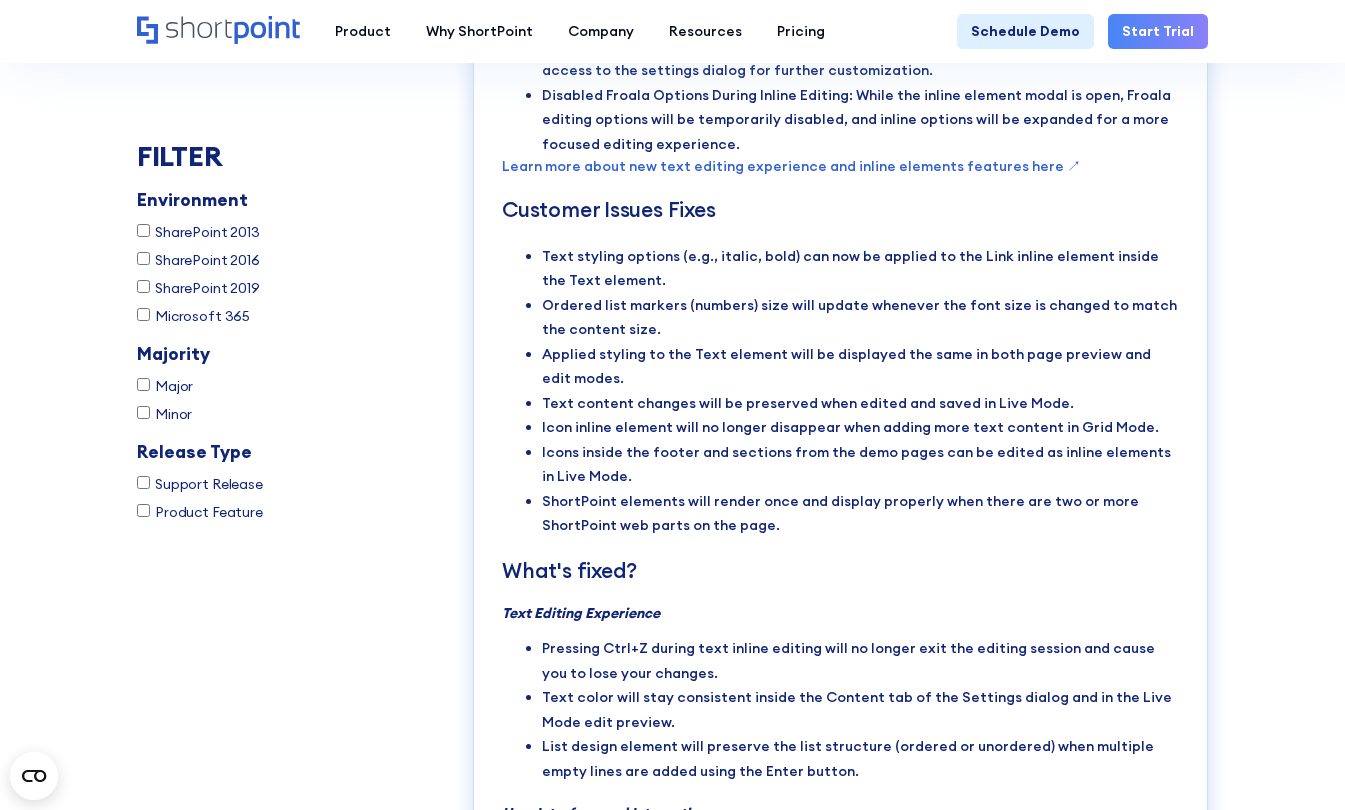 scroll, scrollTop: 18637, scrollLeft: 0, axis: vertical 